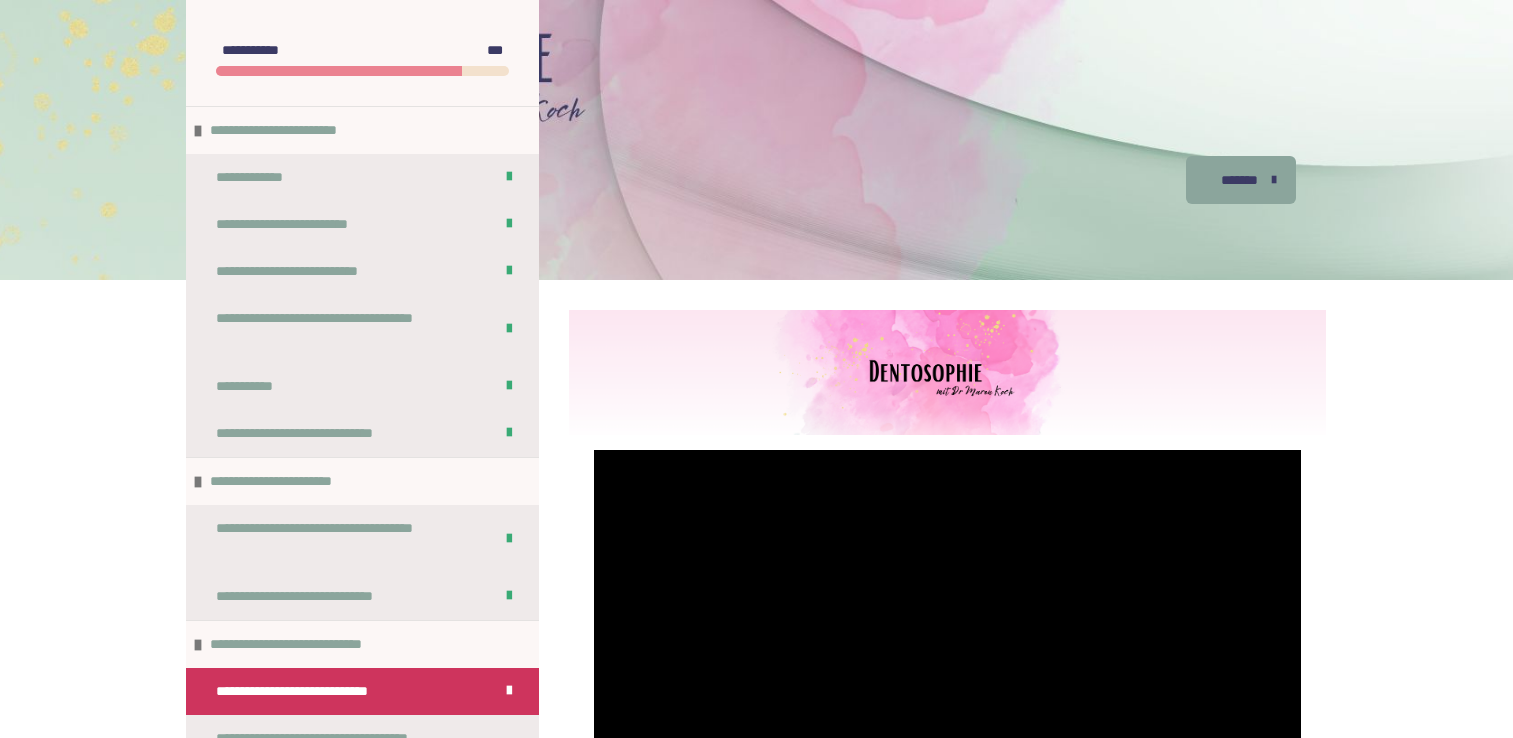 scroll, scrollTop: 270, scrollLeft: 0, axis: vertical 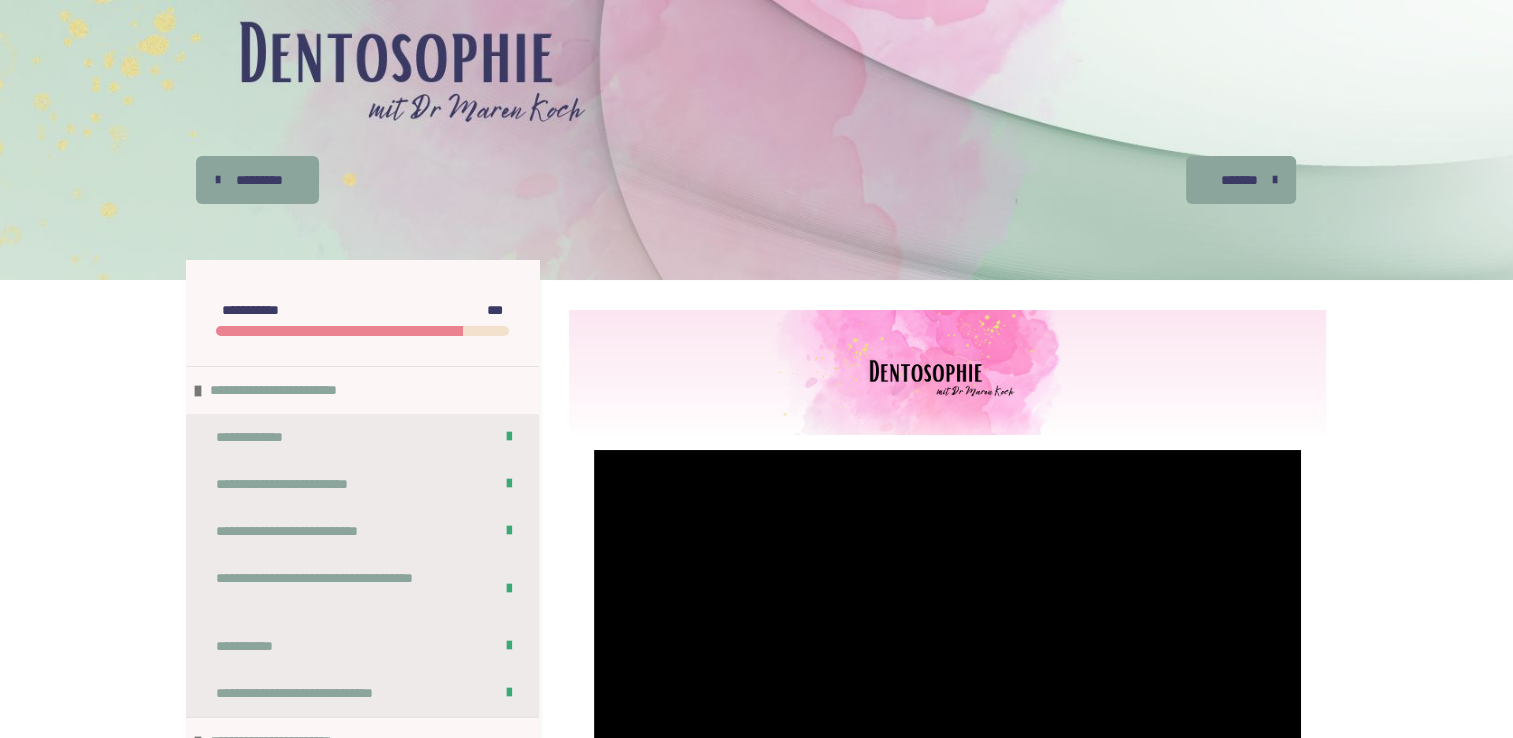 click on "*********" at bounding box center (259, 180) 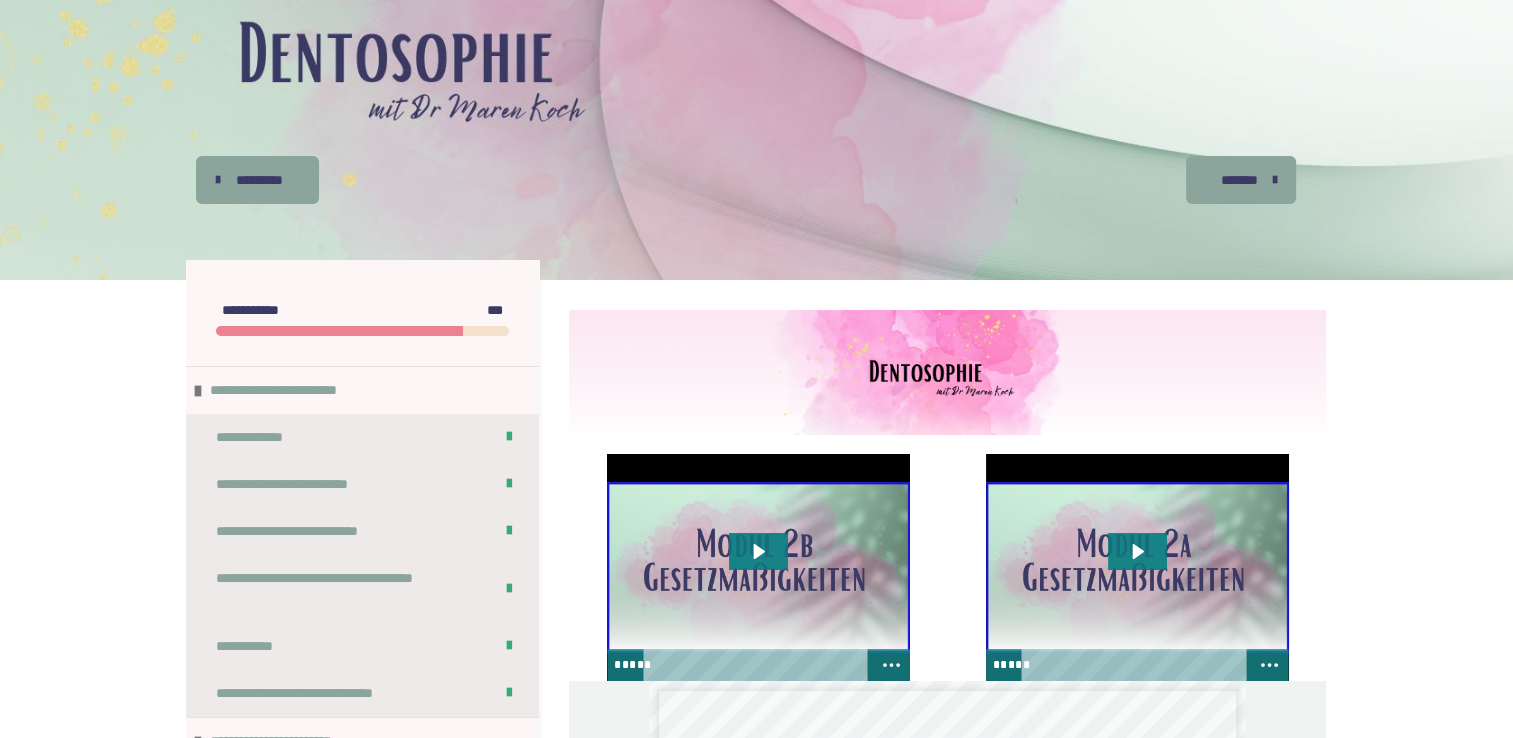 click on "*********" at bounding box center (259, 180) 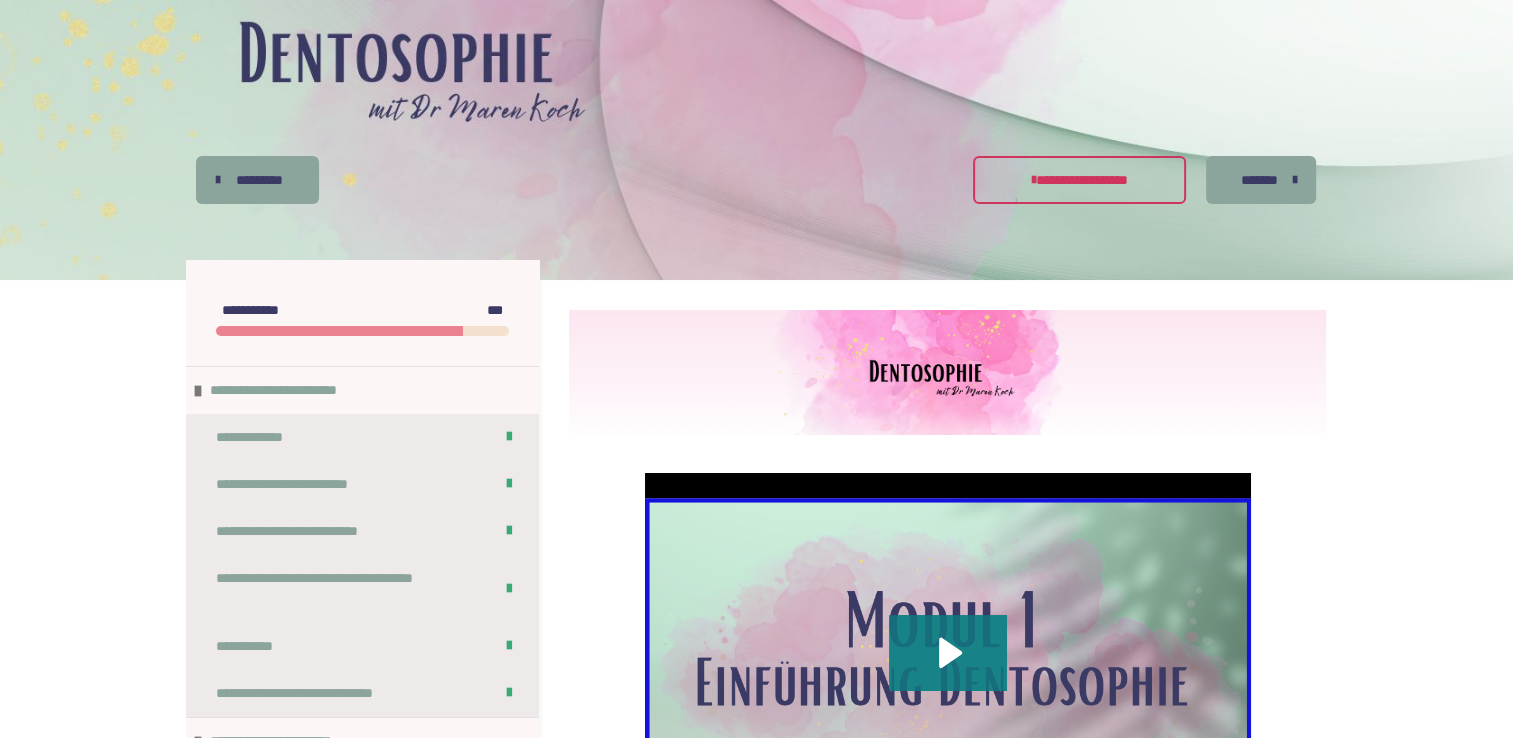 click on "*********" at bounding box center (259, 180) 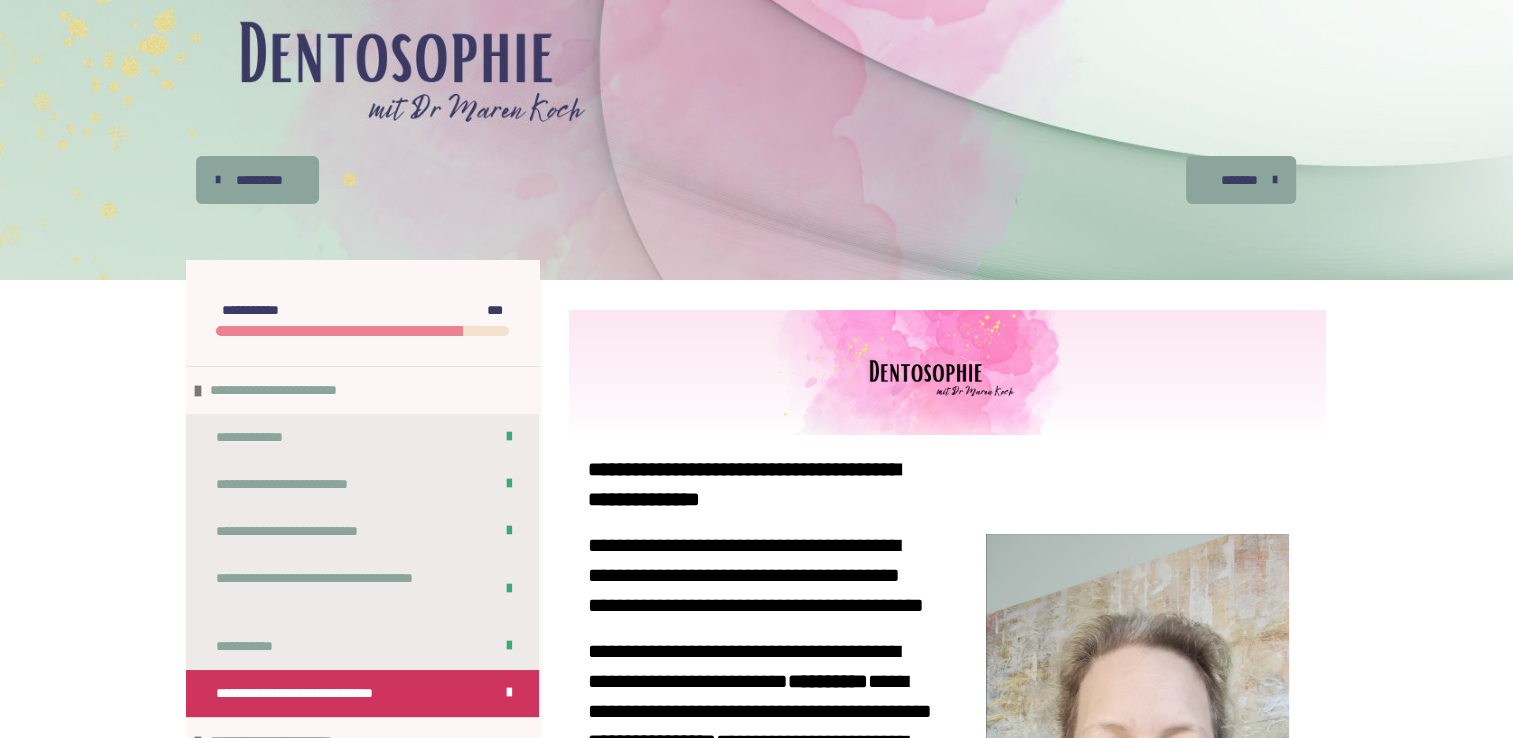 click on "*********" at bounding box center (259, 180) 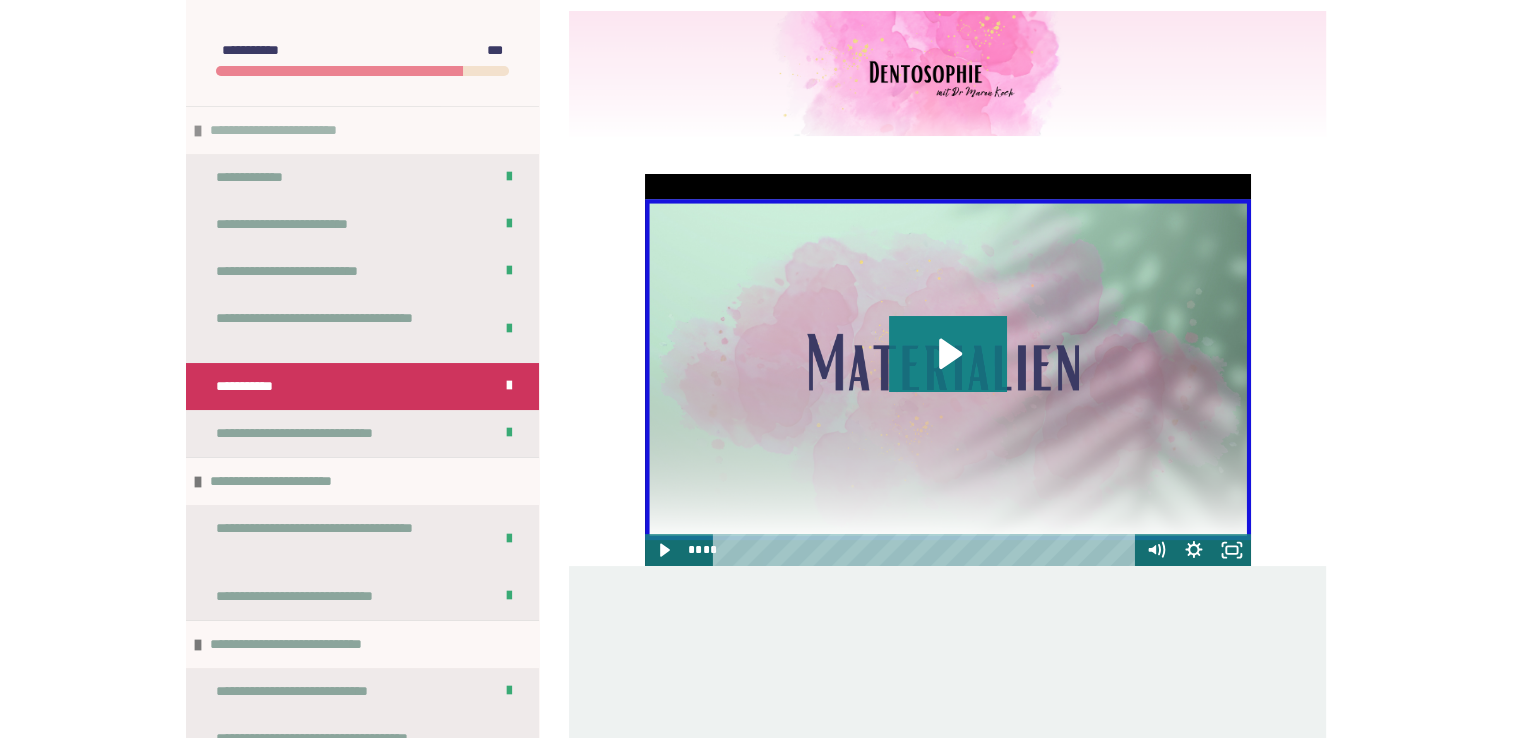 scroll, scrollTop: 300, scrollLeft: 0, axis: vertical 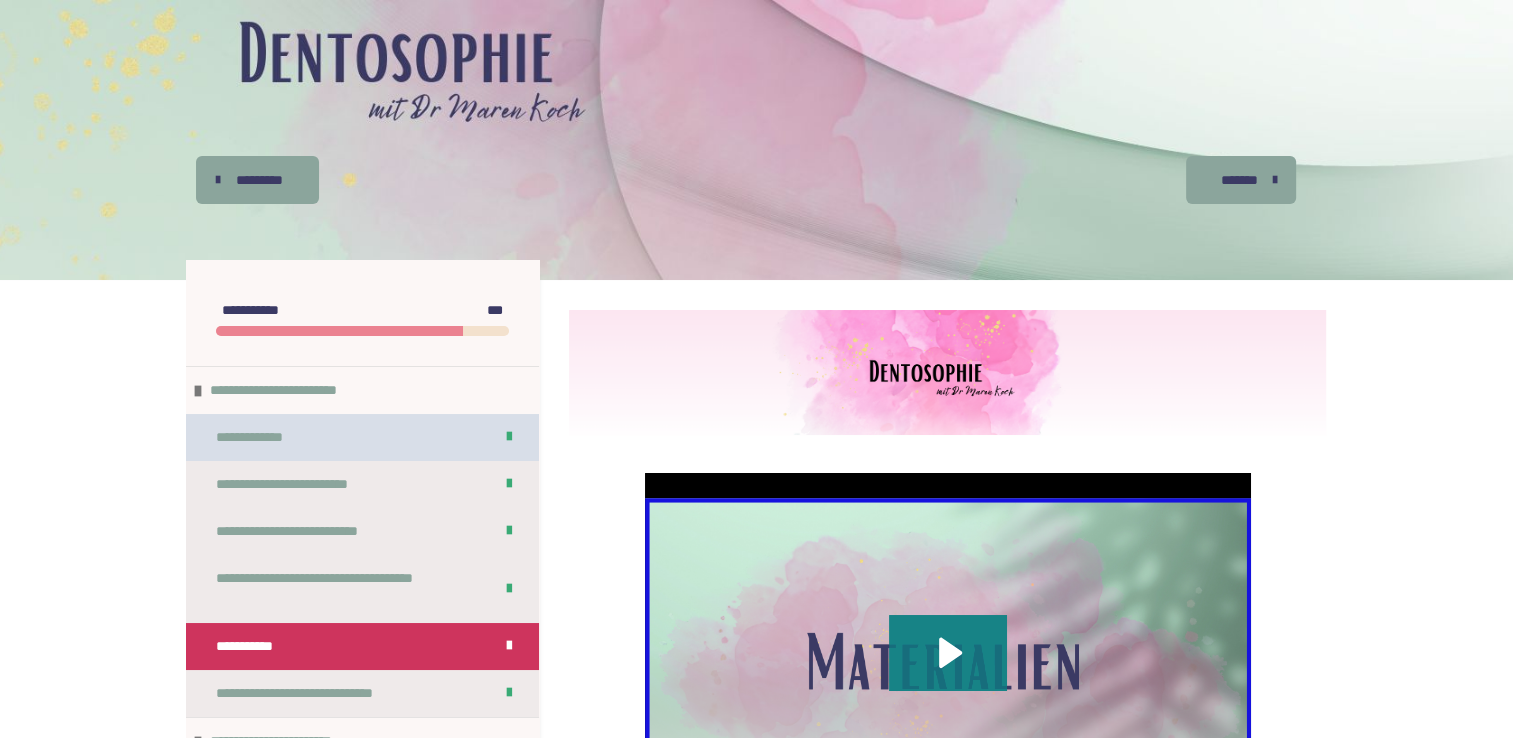 click on "**********" at bounding box center [257, 437] 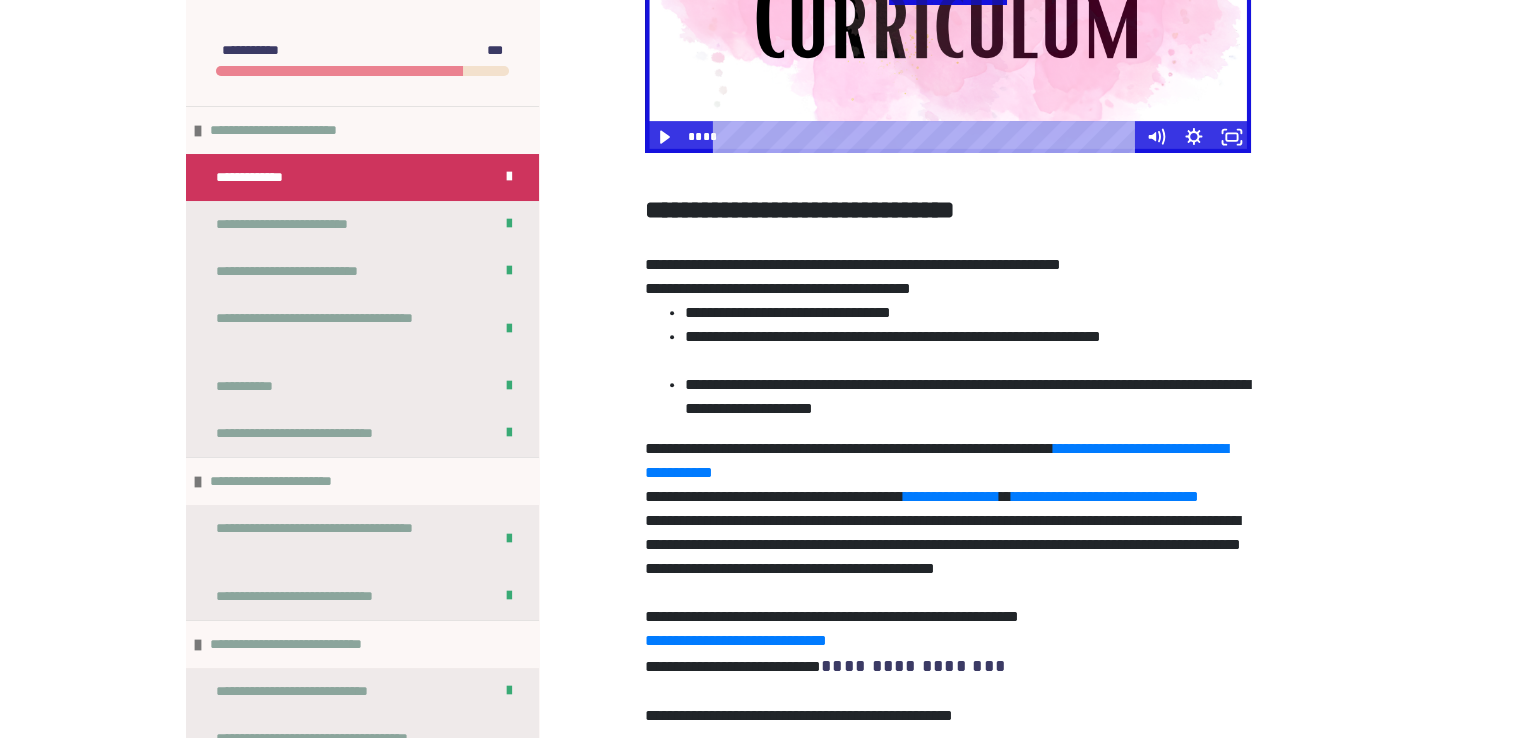 scroll, scrollTop: 809, scrollLeft: 0, axis: vertical 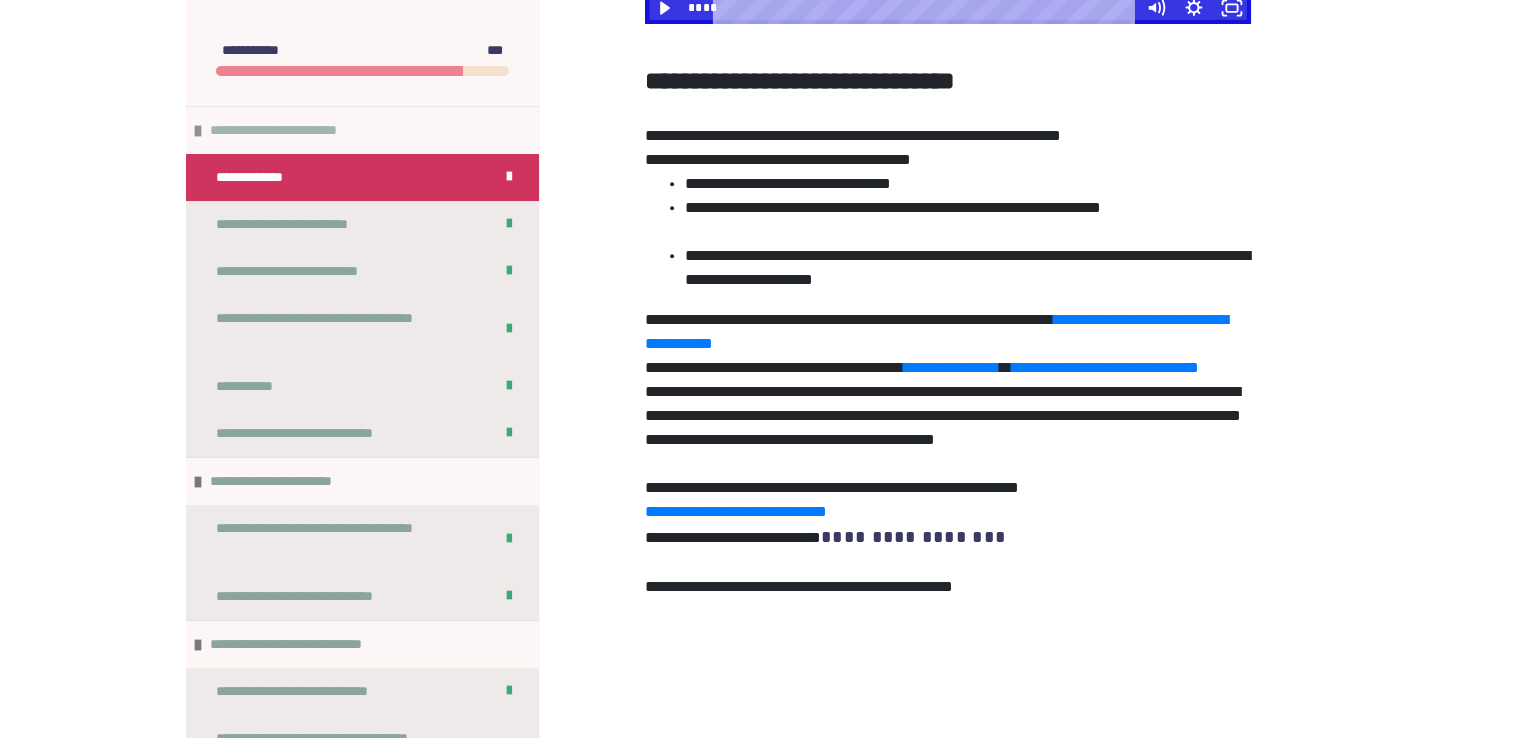click at bounding box center [198, 131] 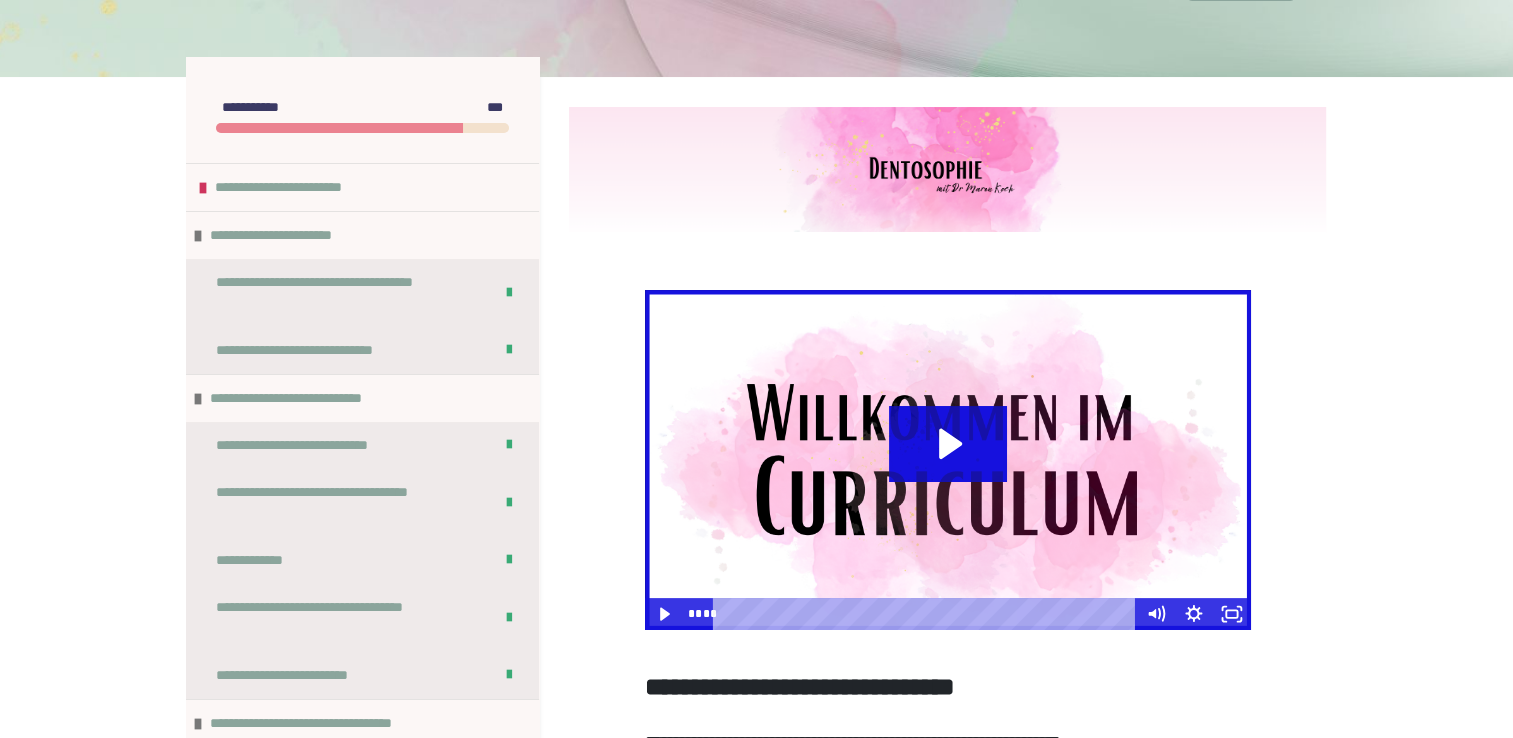 scroll, scrollTop: 0, scrollLeft: 0, axis: both 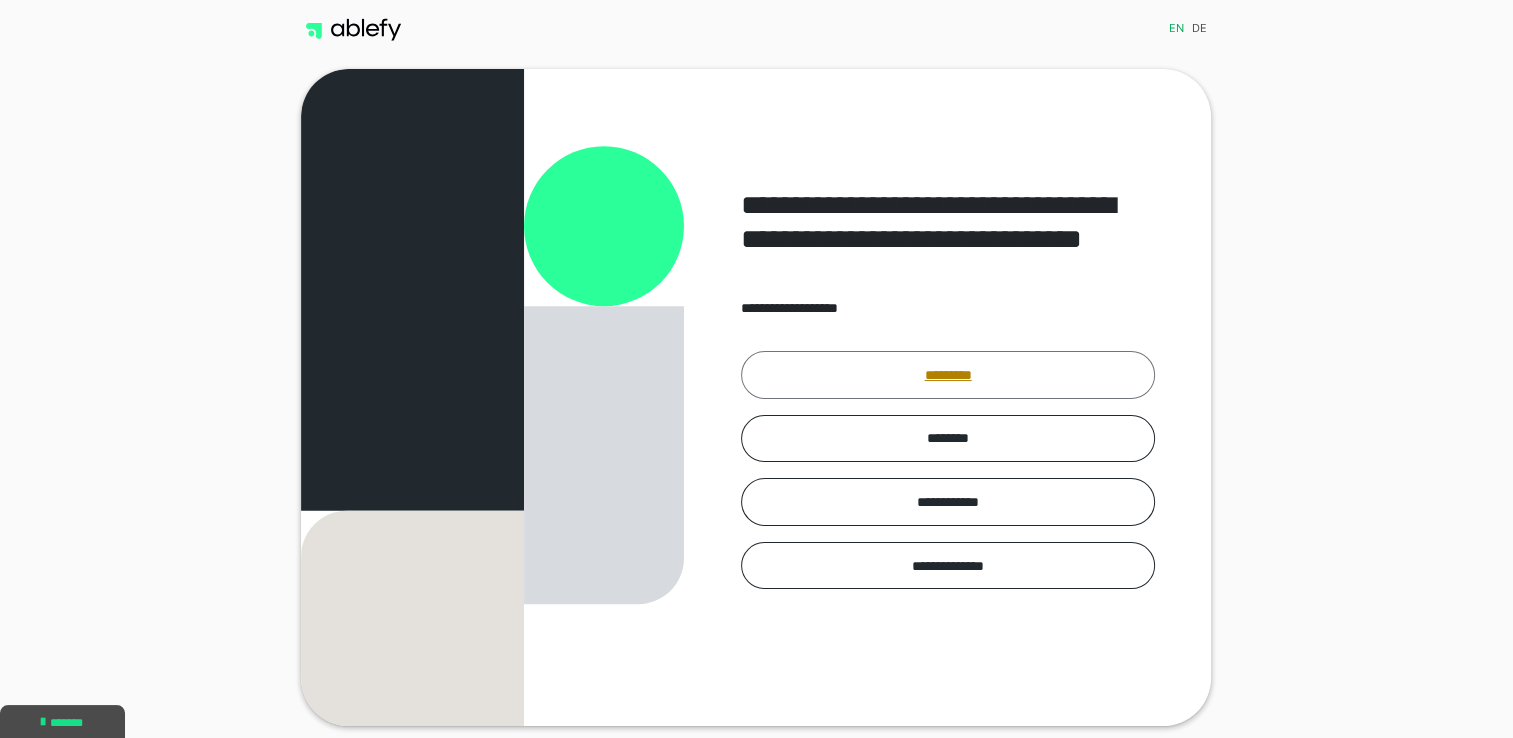 drag, startPoint x: 1523, startPoint y: 485, endPoint x: 904, endPoint y: 371, distance: 629.41003 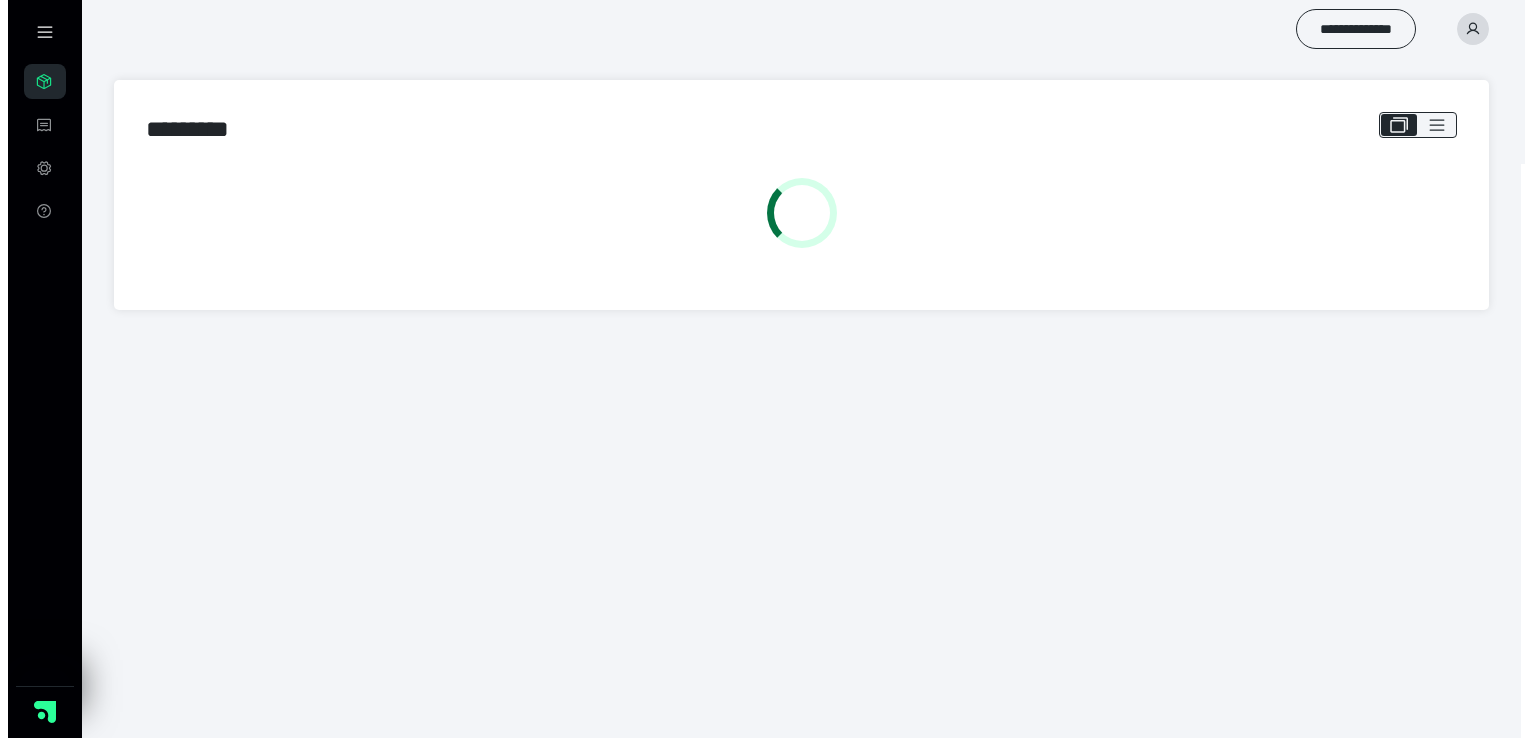 scroll, scrollTop: 0, scrollLeft: 0, axis: both 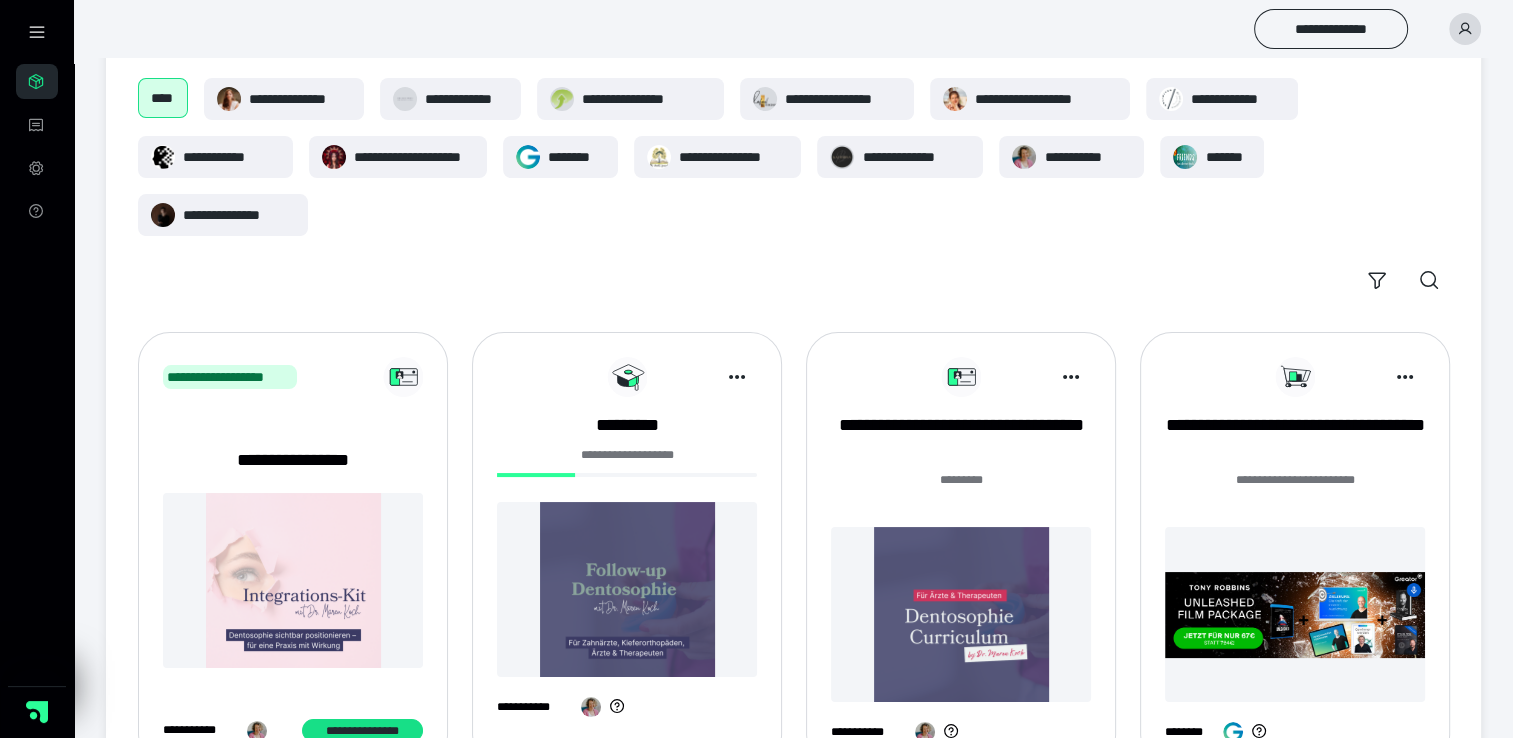 click at bounding box center [961, 614] 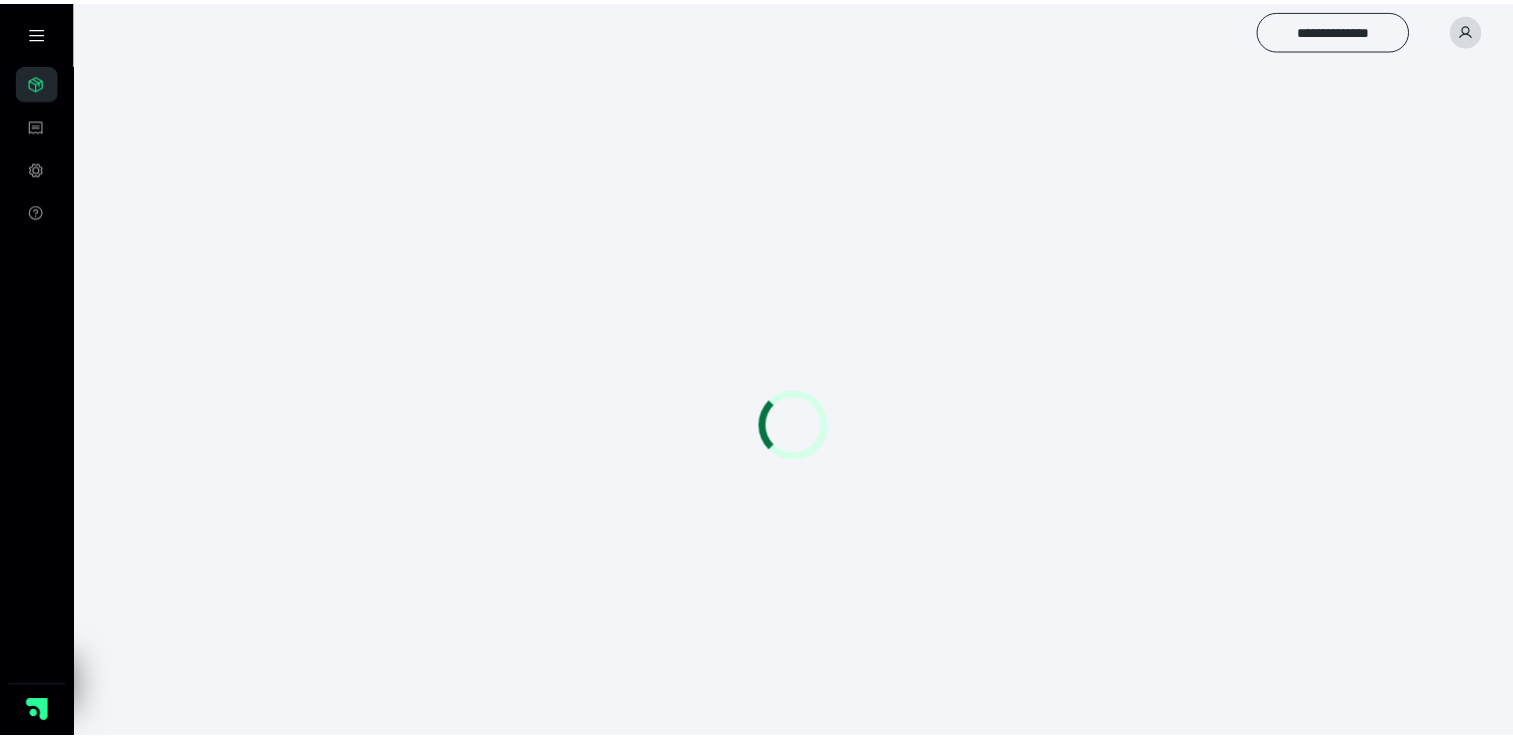 scroll, scrollTop: 0, scrollLeft: 0, axis: both 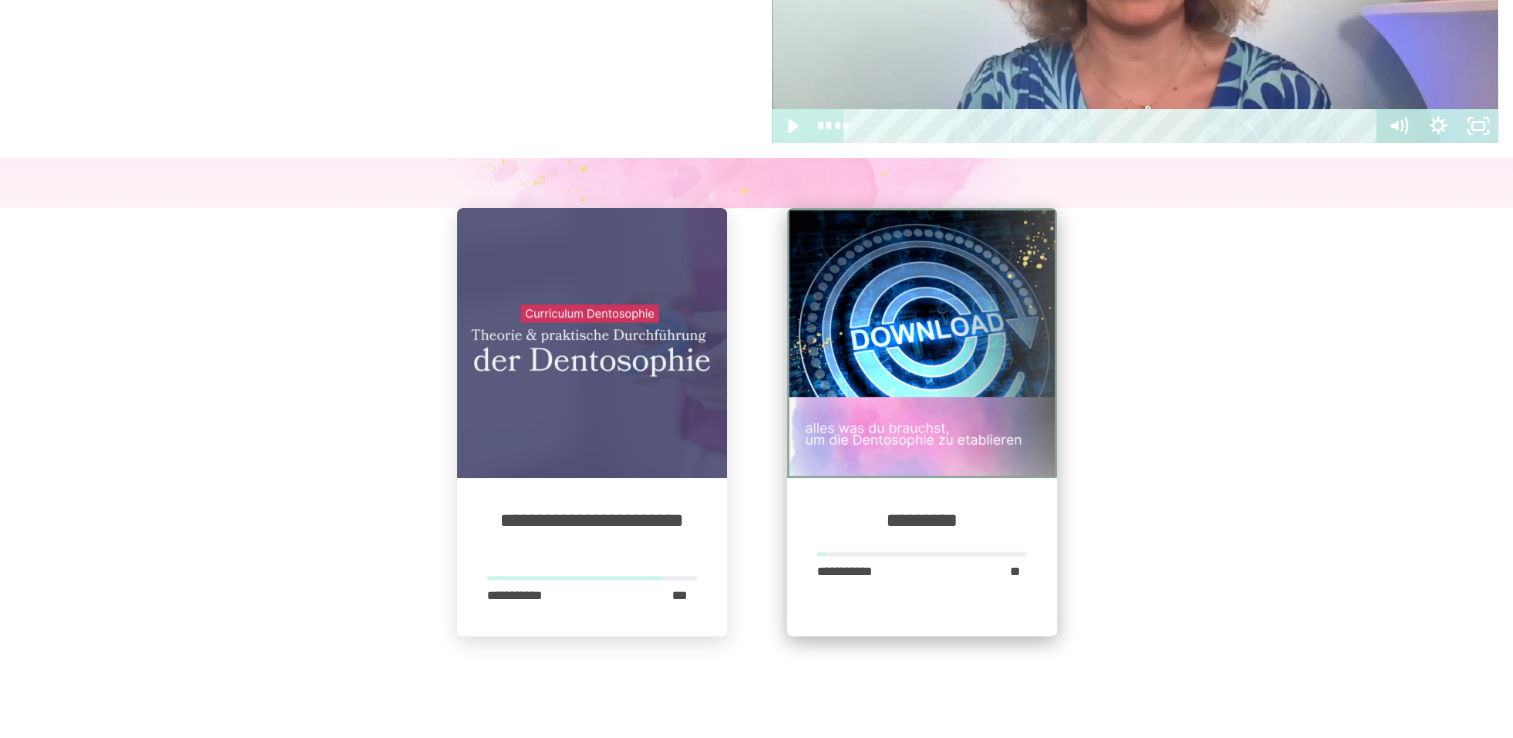 click at bounding box center (922, 343) 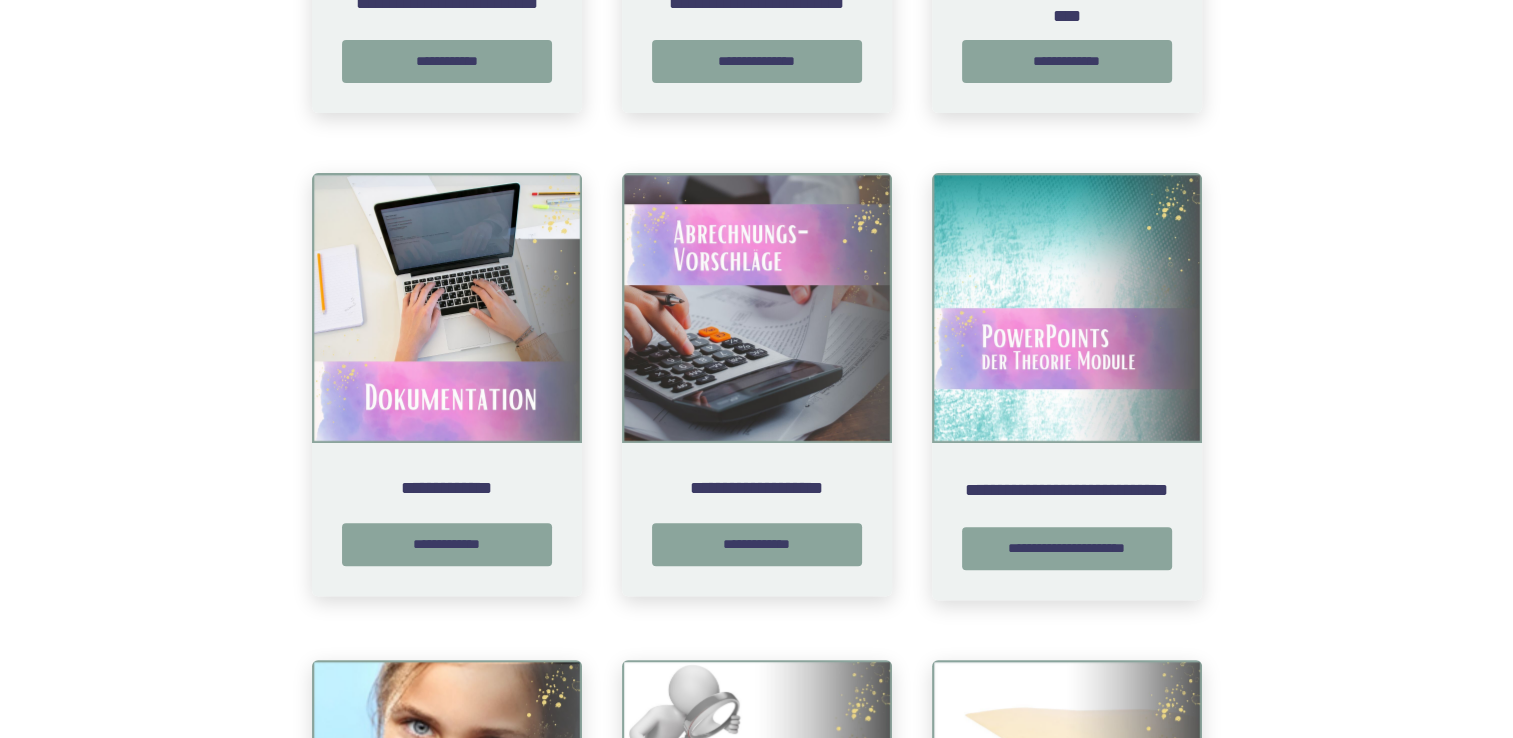 scroll, scrollTop: 748, scrollLeft: 0, axis: vertical 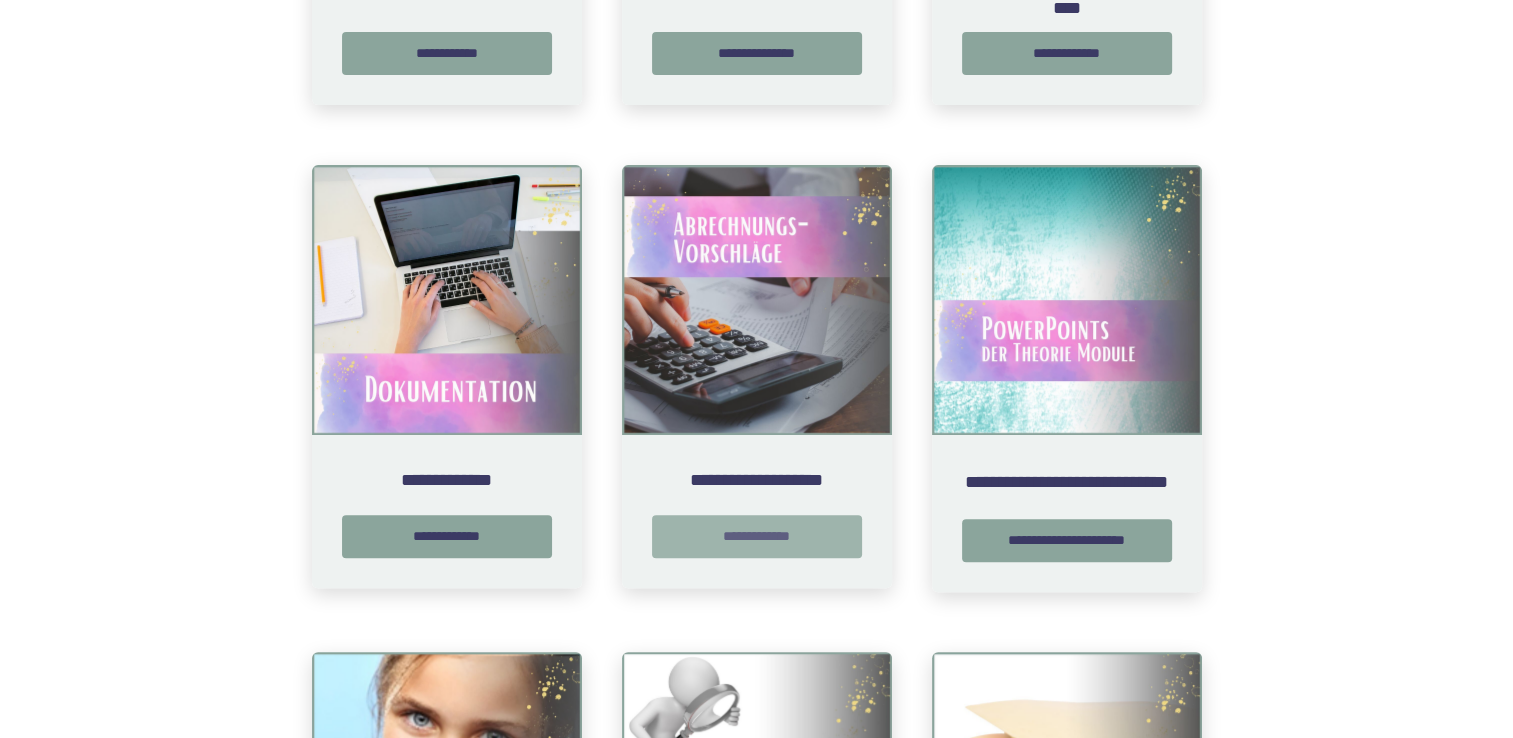 click on "**********" at bounding box center [757, 536] 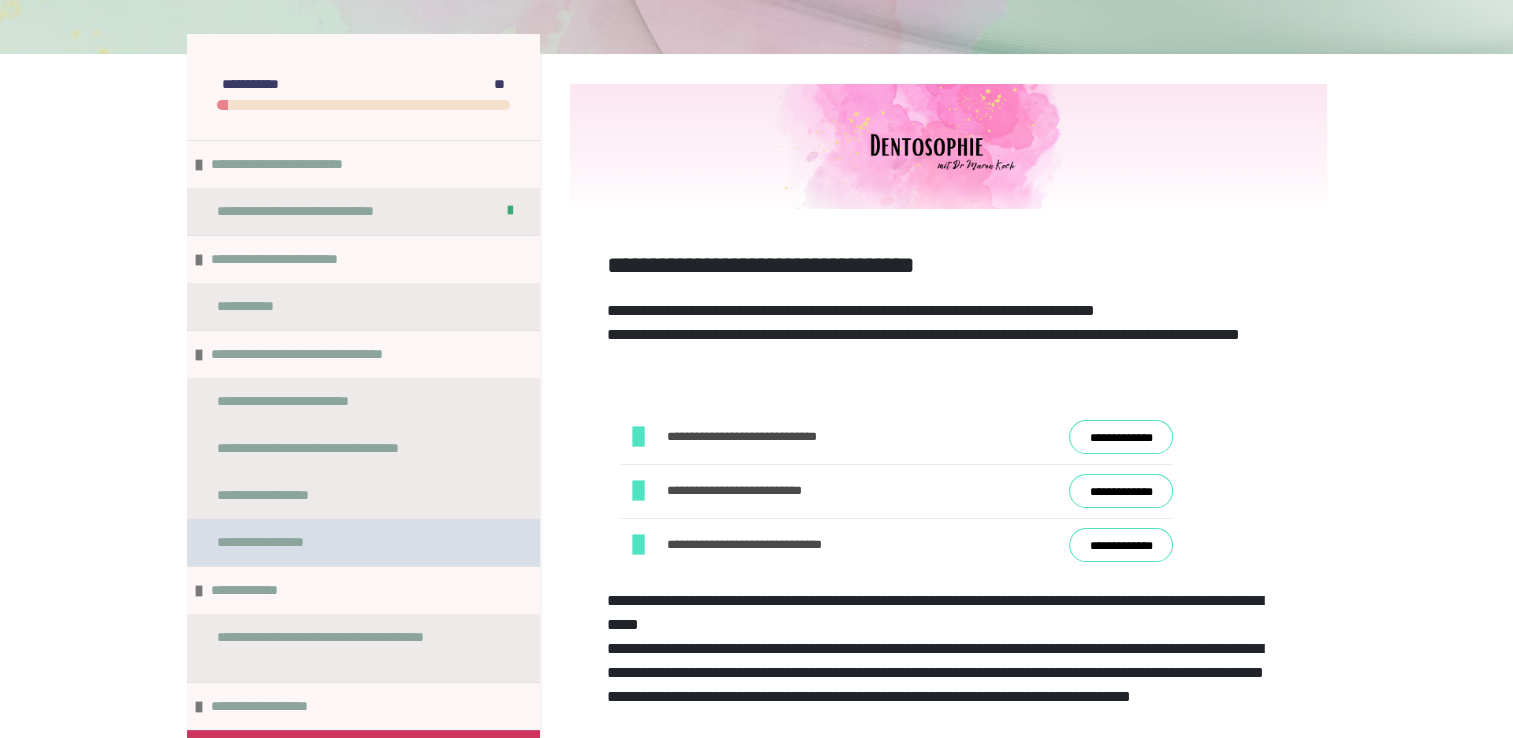 scroll, scrollTop: 300, scrollLeft: 0, axis: vertical 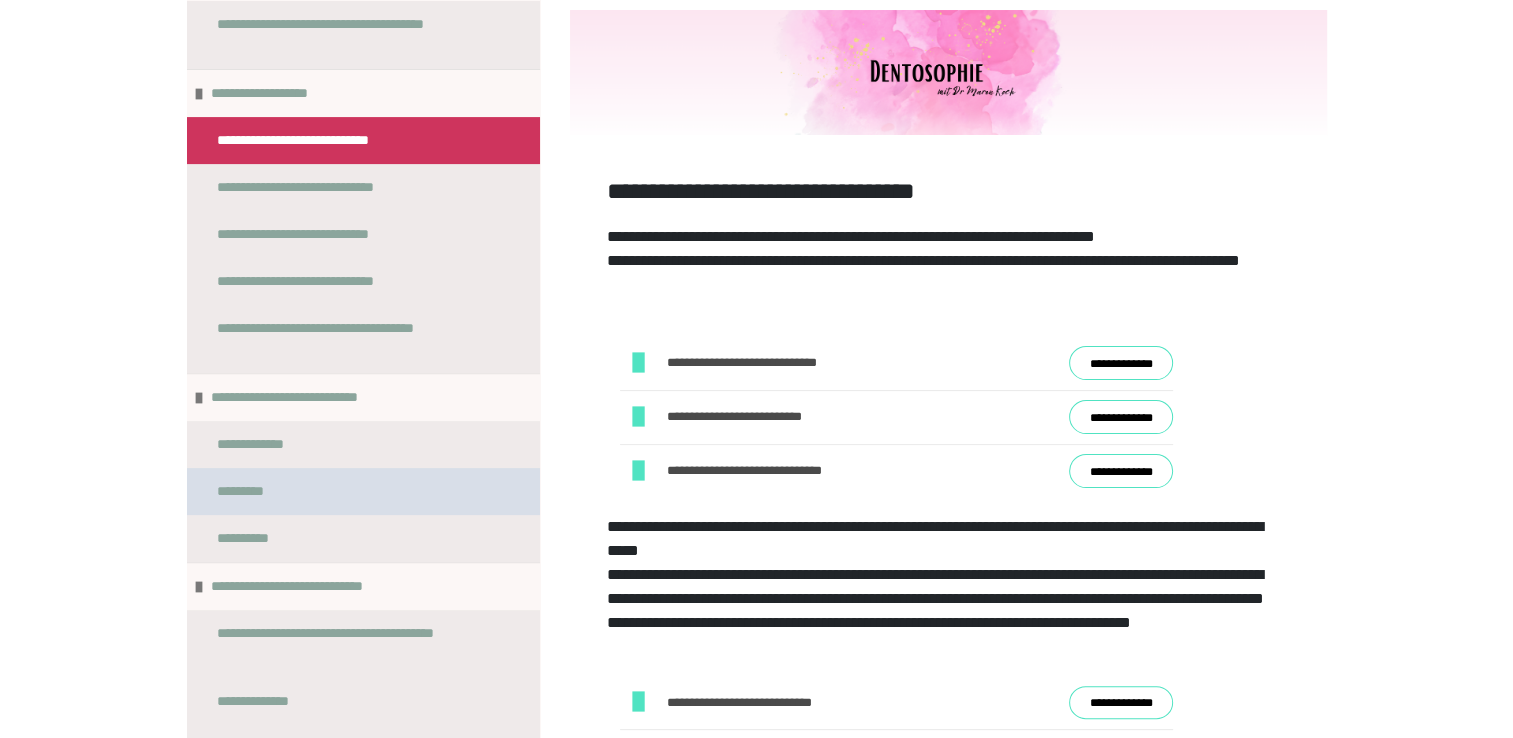 click on "*********" at bounding box center (363, 491) 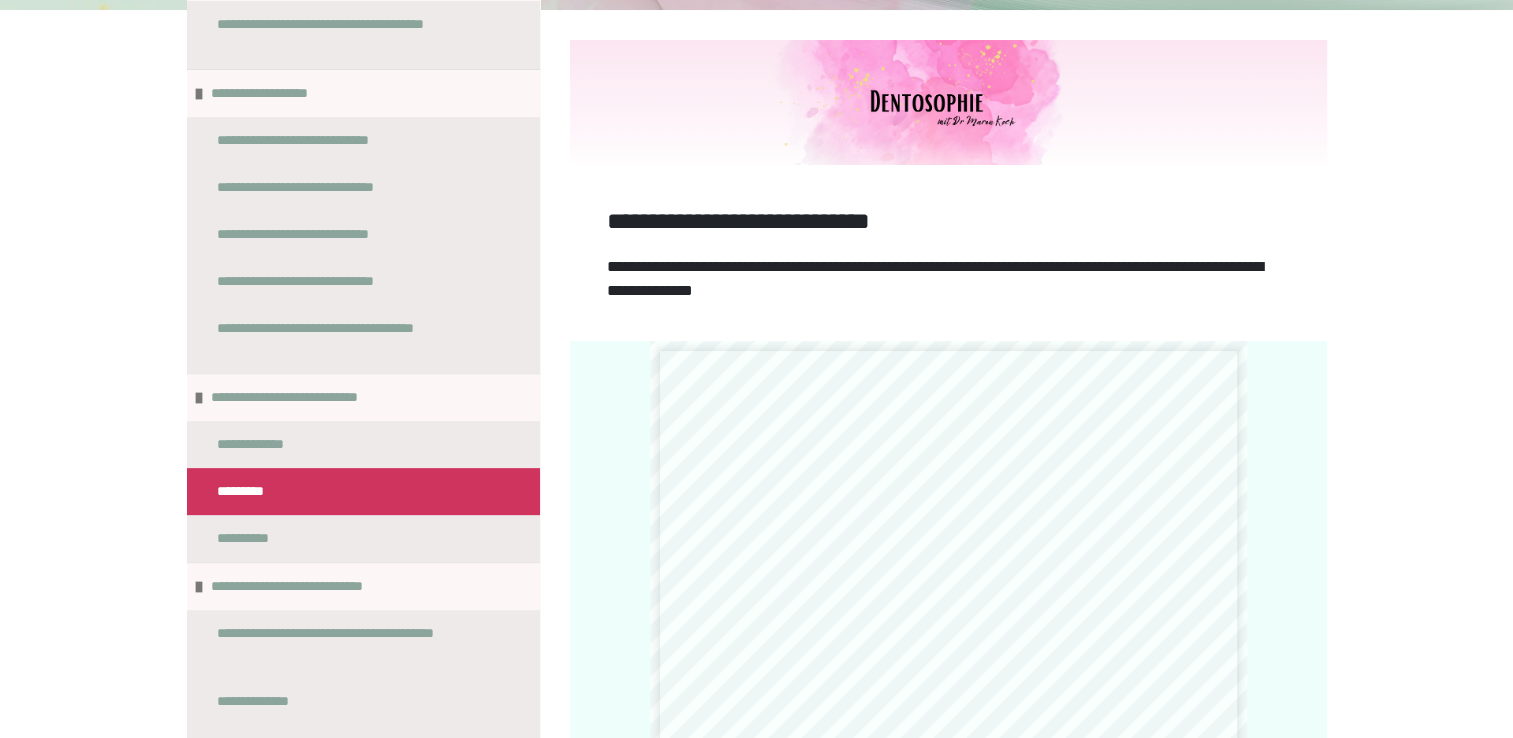 scroll, scrollTop: 402, scrollLeft: 0, axis: vertical 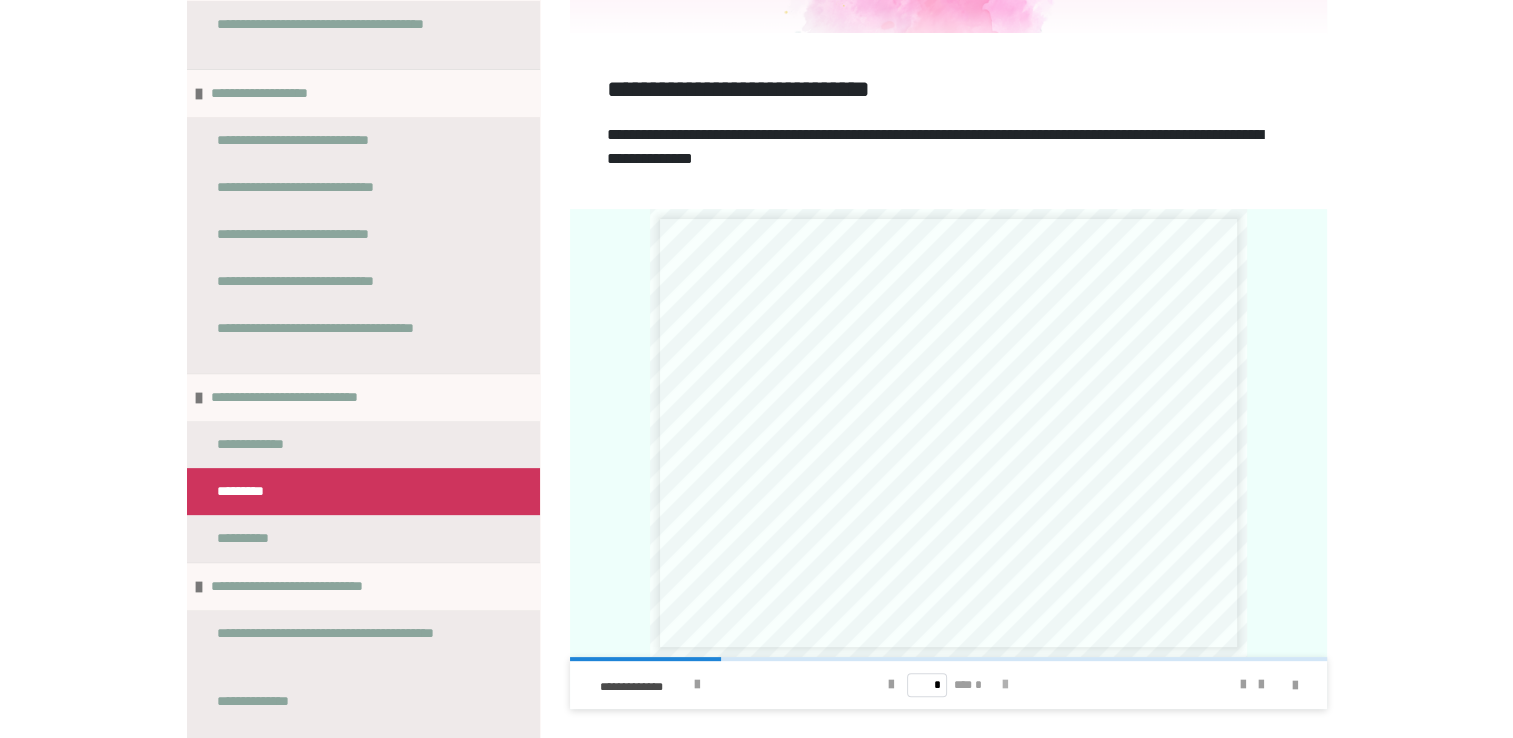 click at bounding box center [1005, 685] 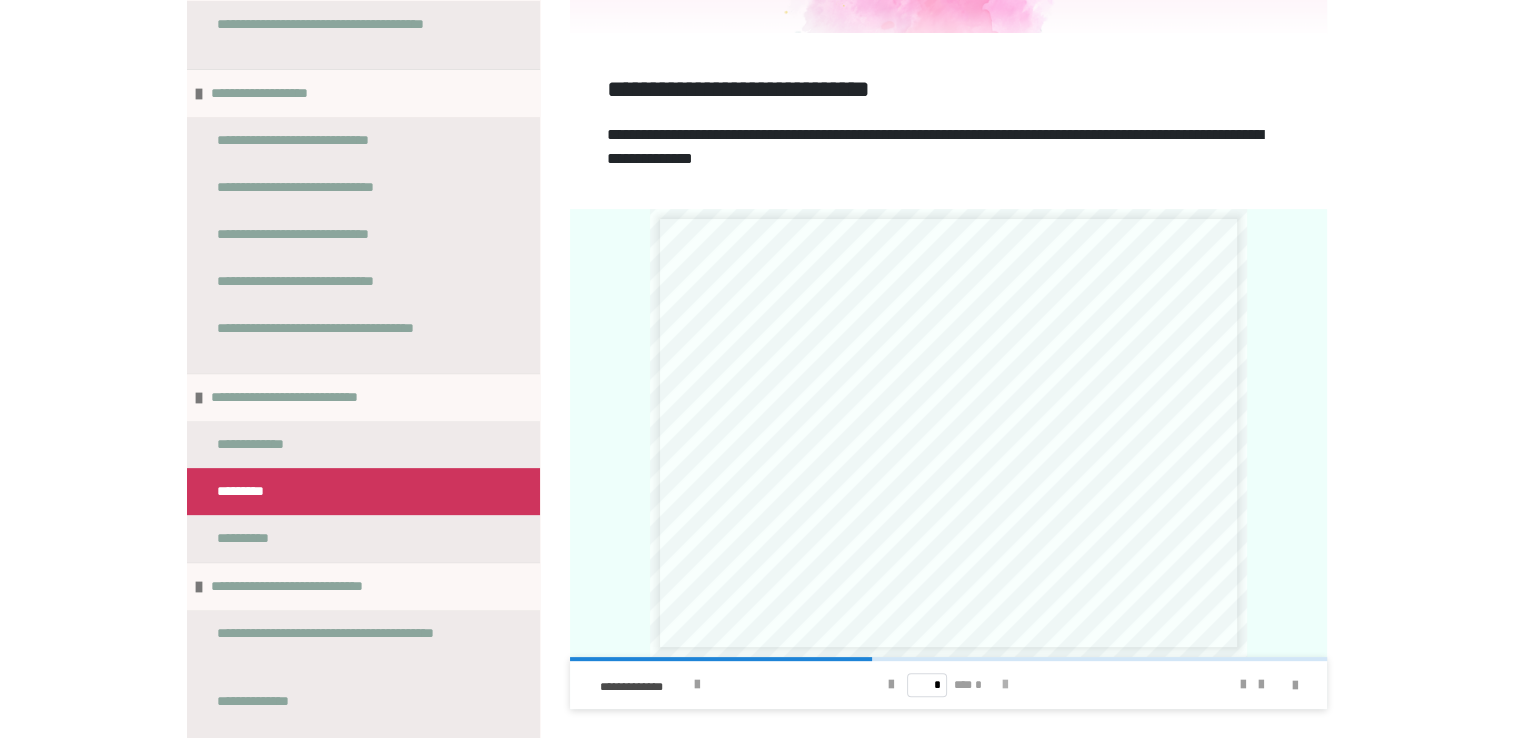 click at bounding box center (1005, 685) 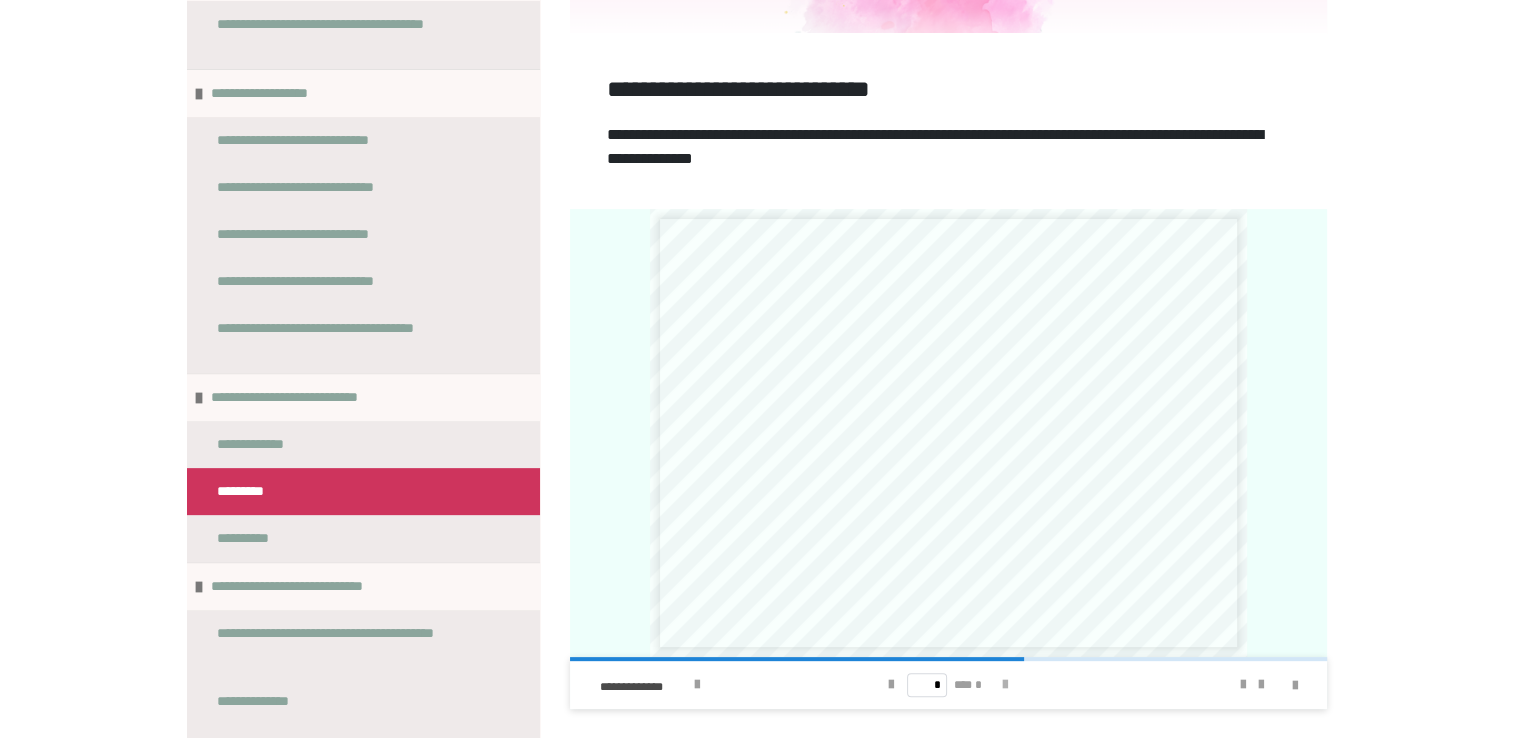 click at bounding box center [1005, 685] 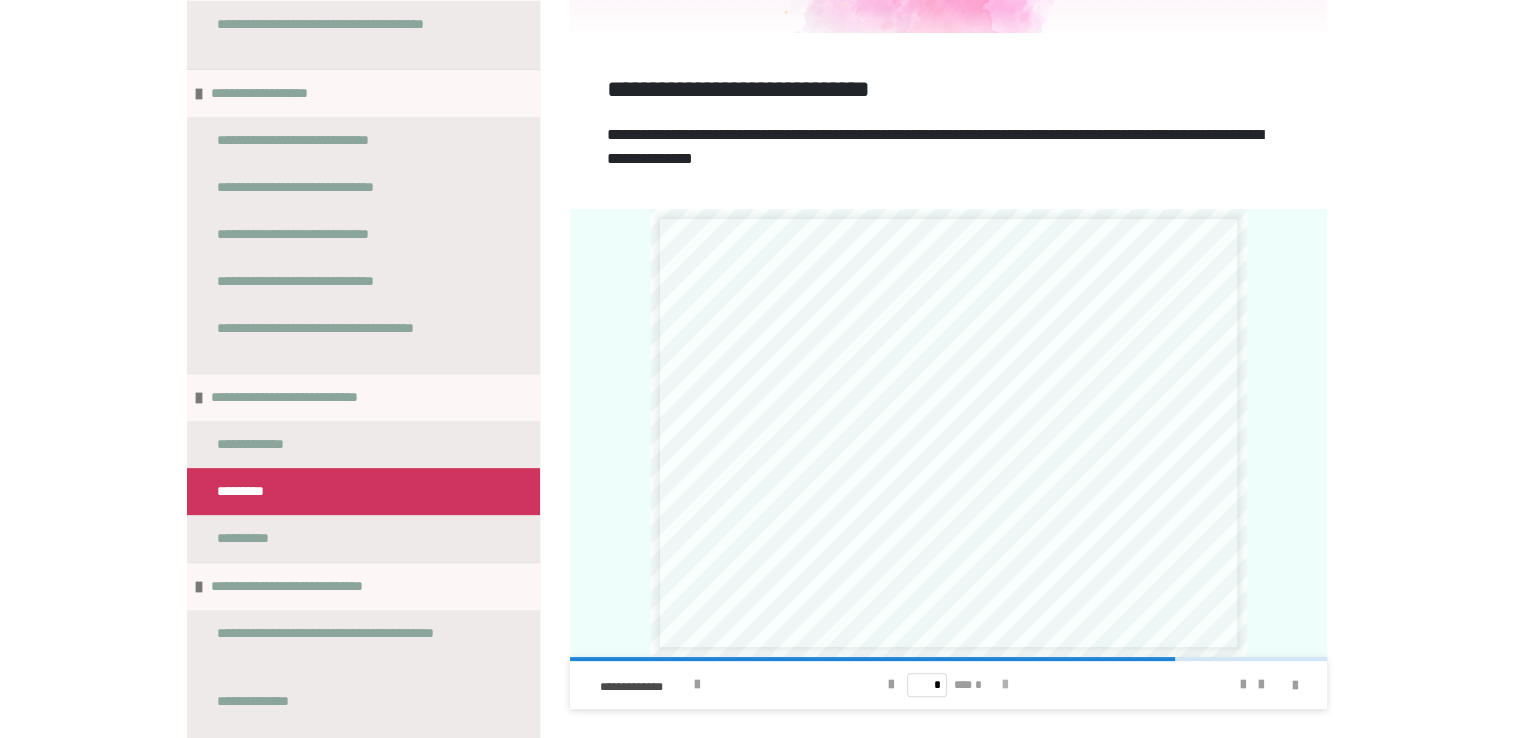 click at bounding box center [1005, 685] 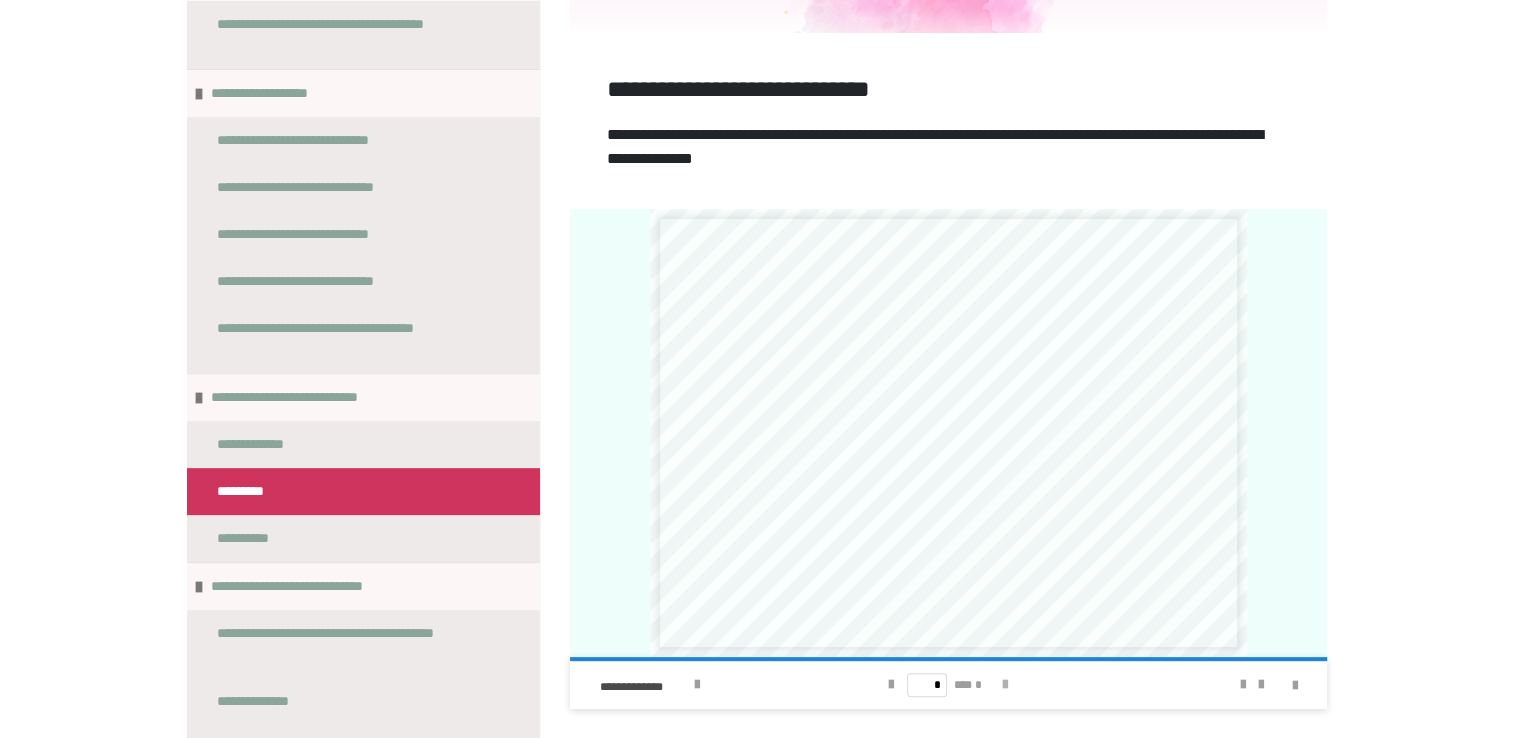 click on "* *** *" at bounding box center (948, 685) 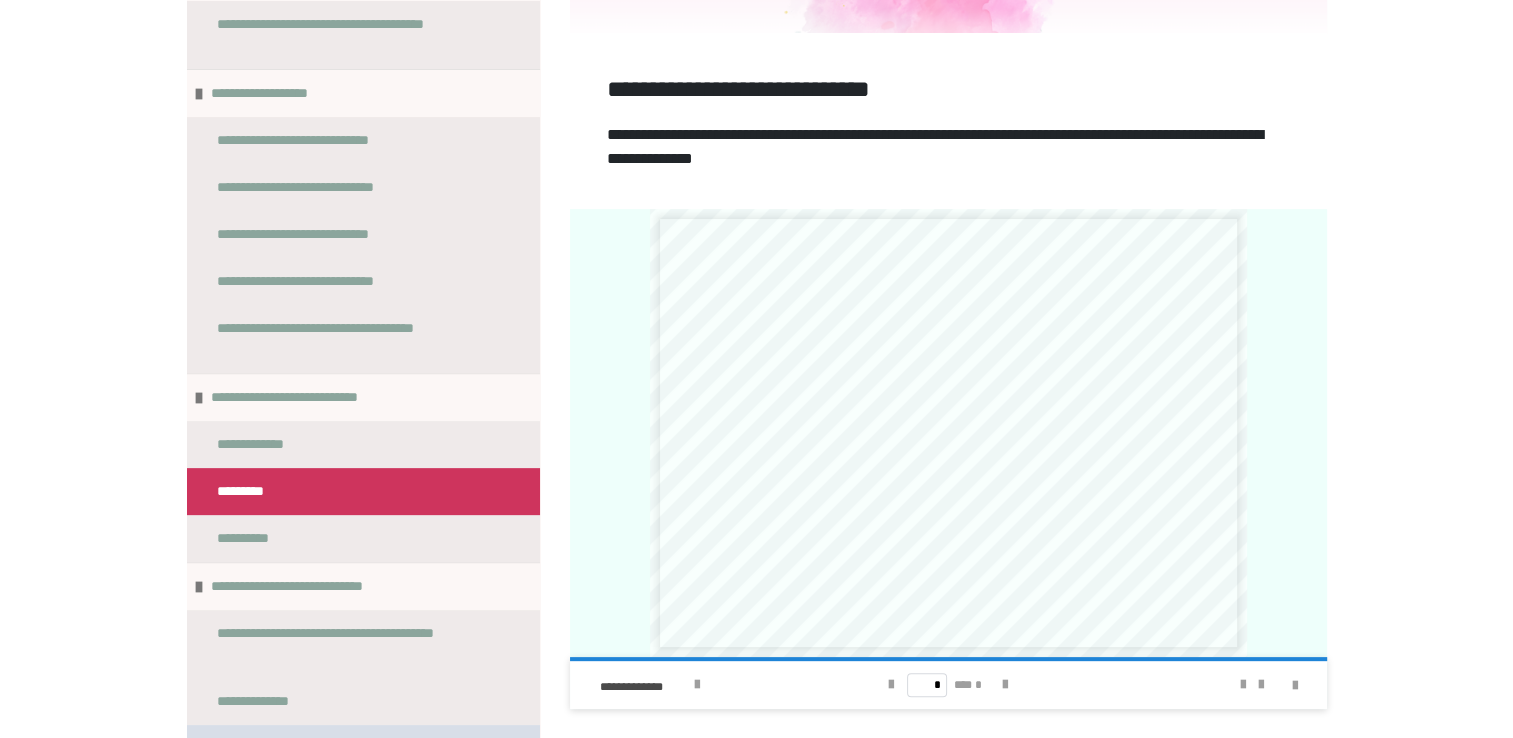 drag, startPoint x: 258, startPoint y: 590, endPoint x: 214, endPoint y: 722, distance: 139.14021 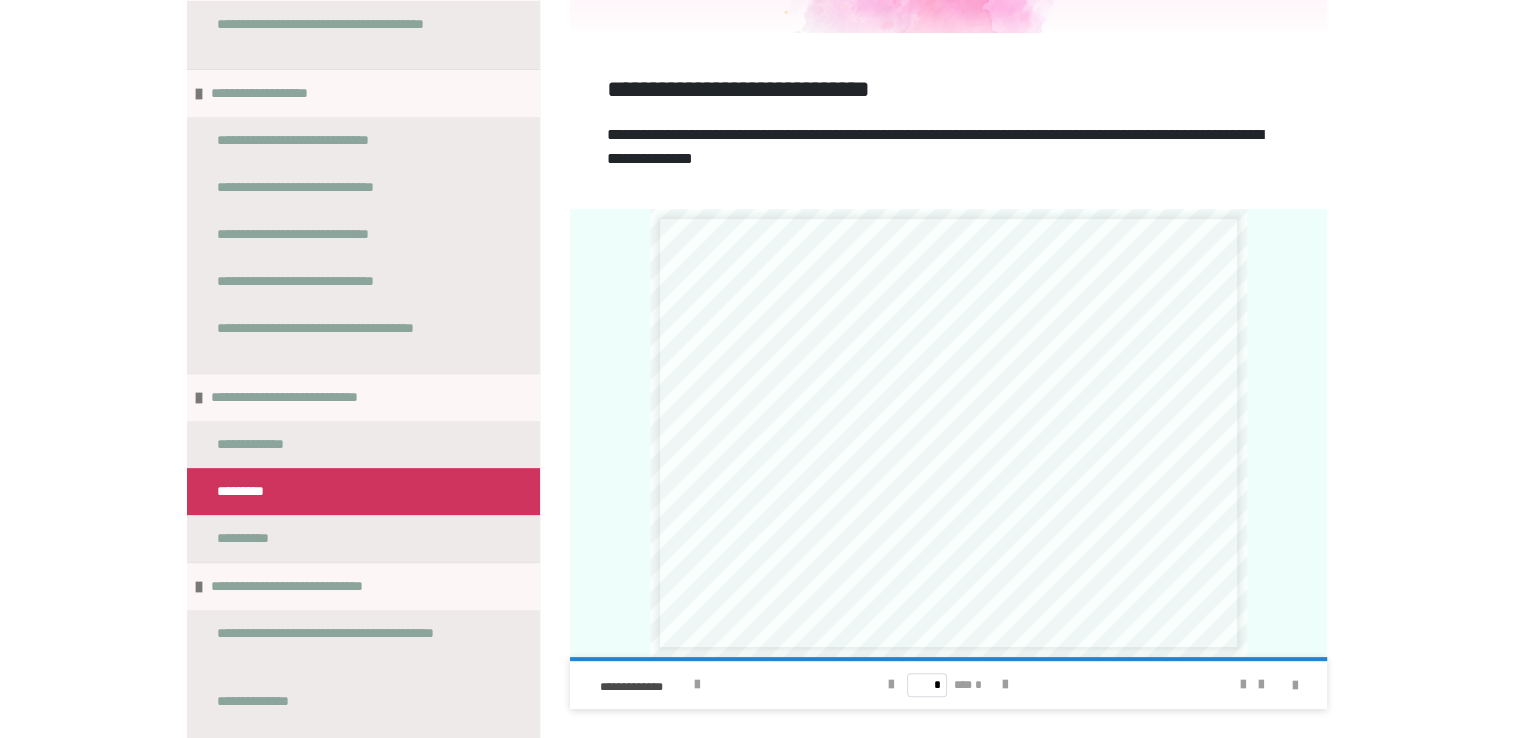 drag, startPoint x: 214, startPoint y: 722, endPoint x: 93, endPoint y: 442, distance: 305.0262 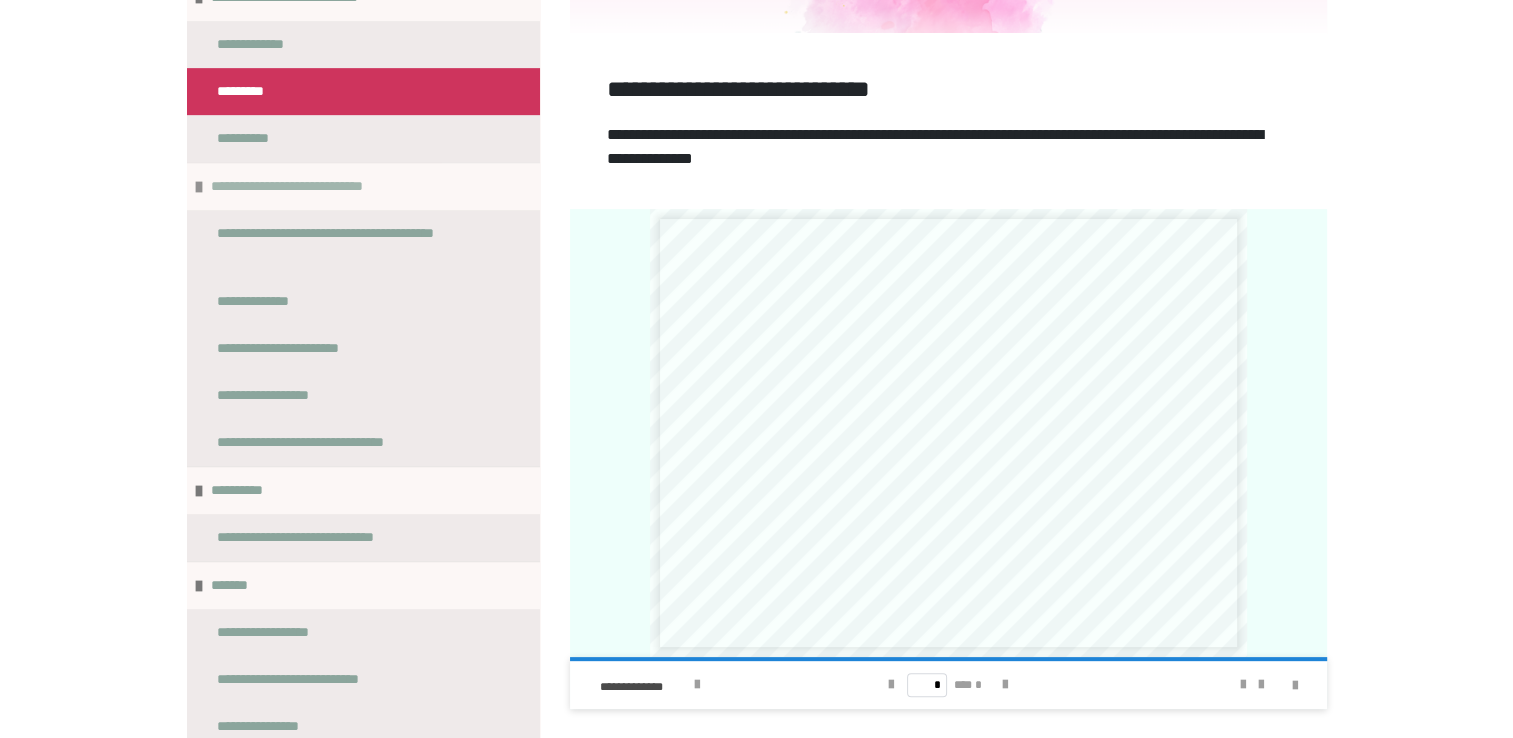 scroll, scrollTop: 1072, scrollLeft: 0, axis: vertical 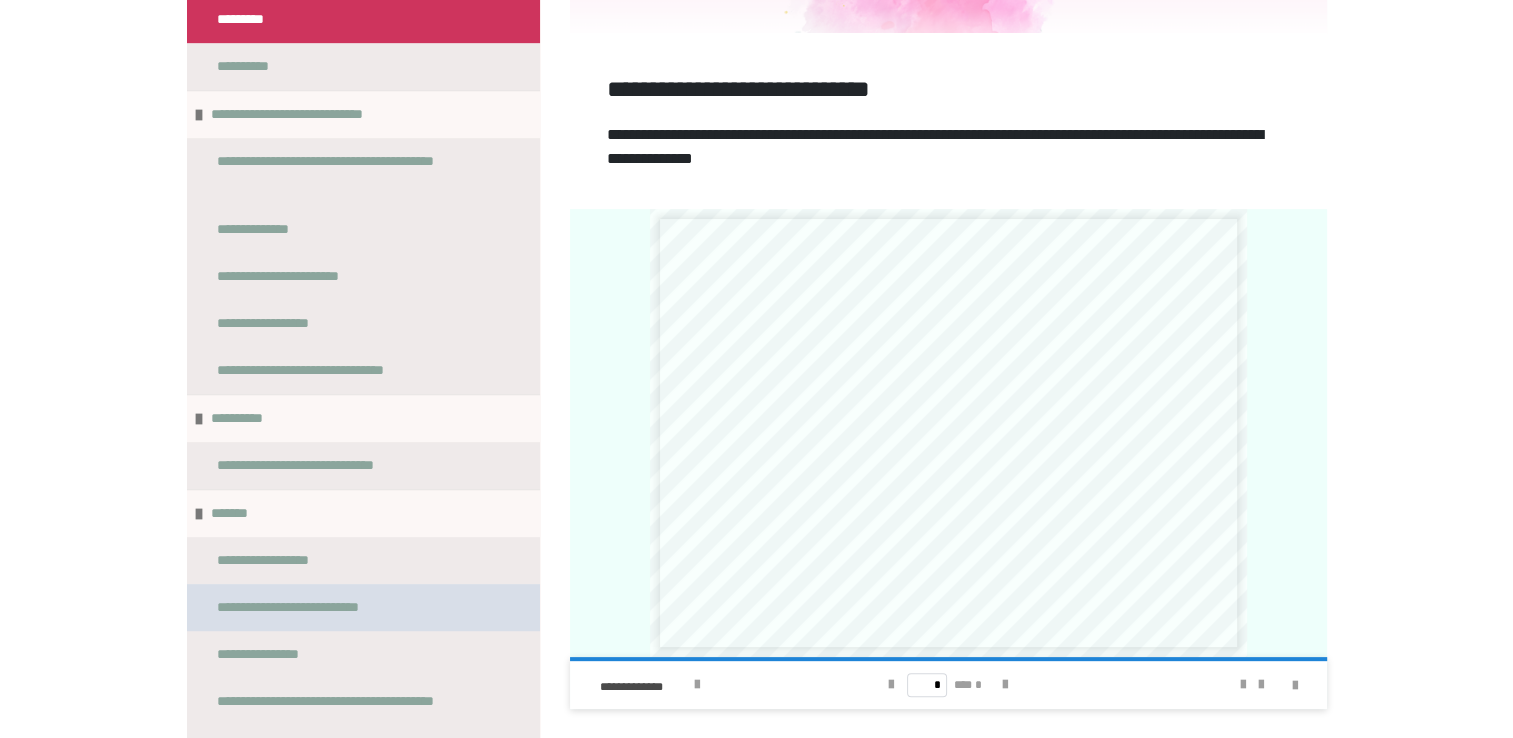 click on "**********" at bounding box center [310, 607] 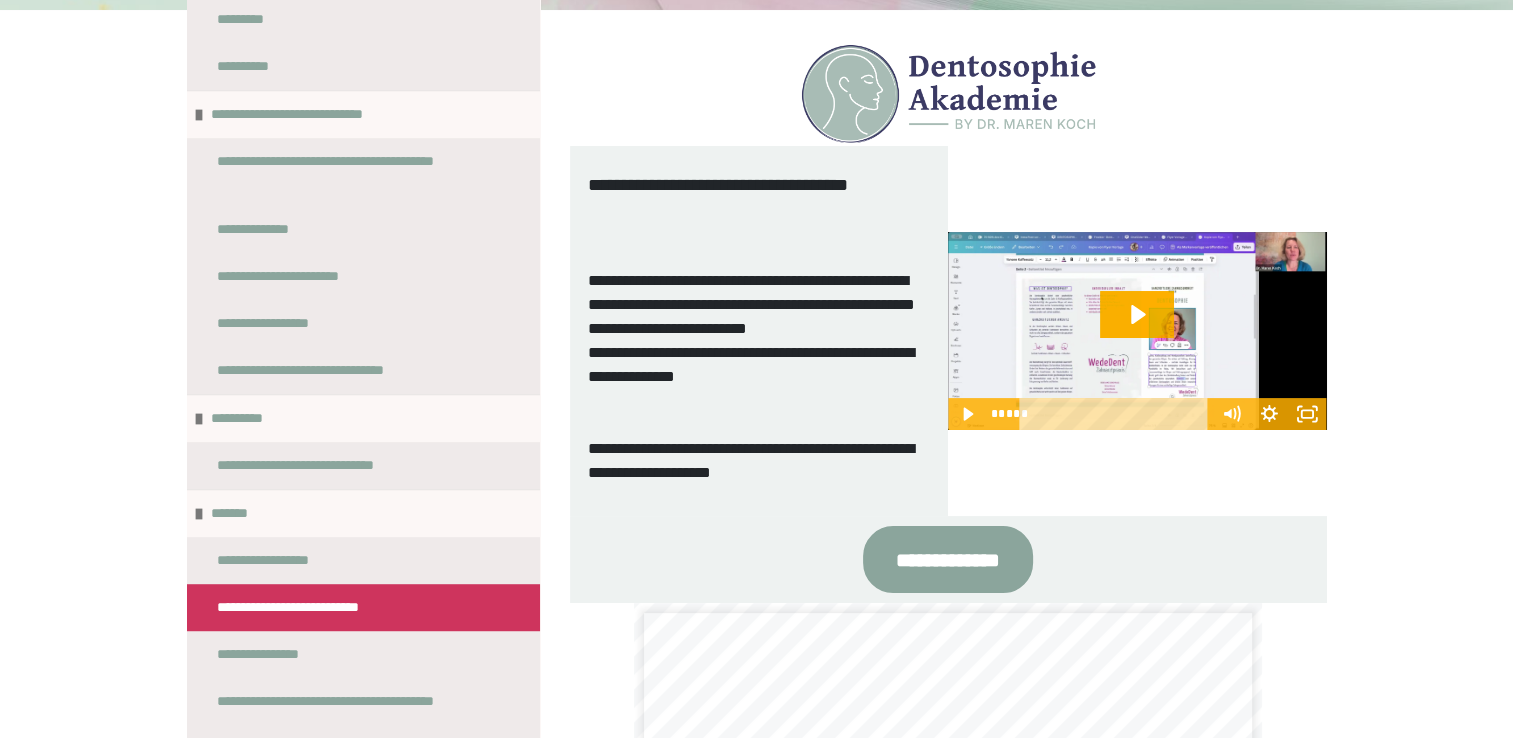 click on "**********" at bounding box center [868, 280] 